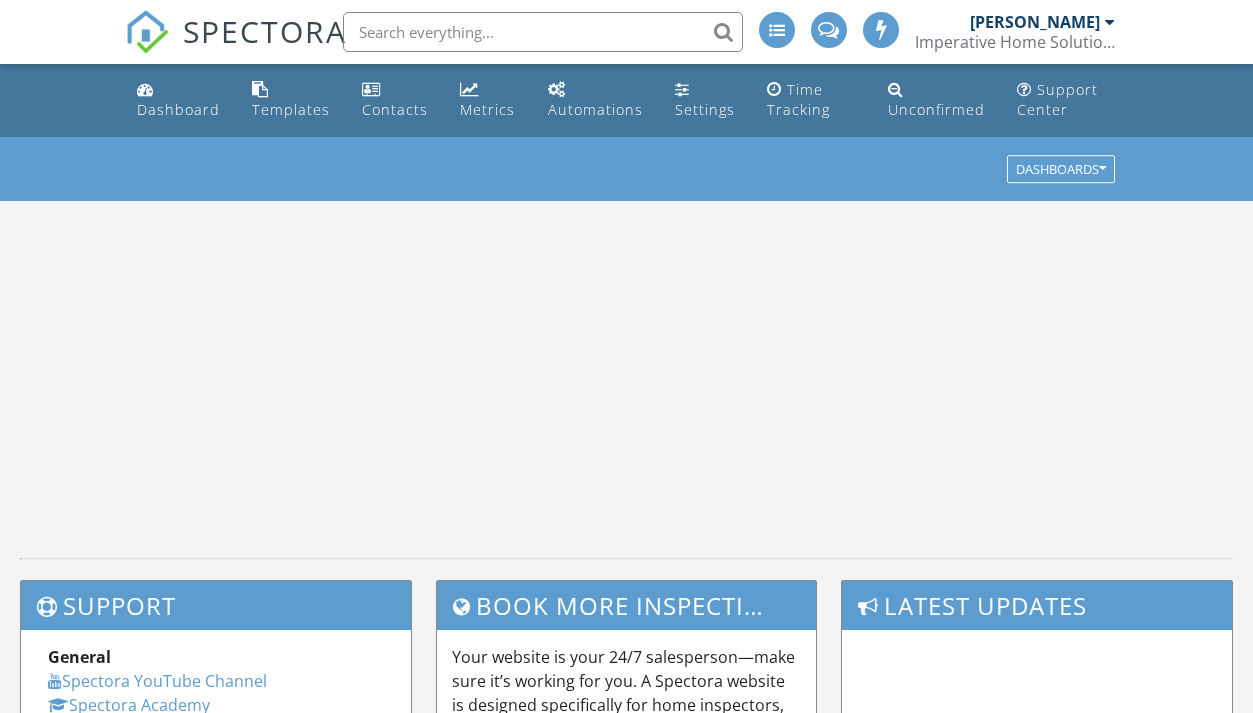 scroll, scrollTop: 0, scrollLeft: 0, axis: both 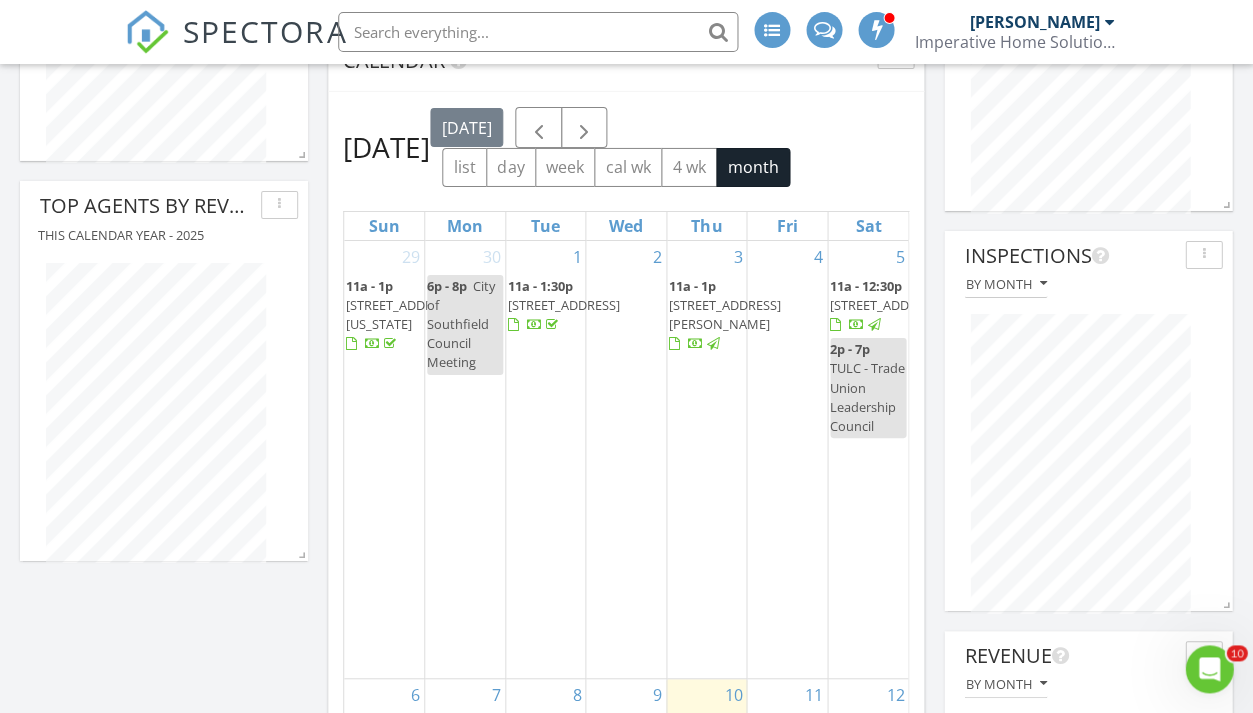 click on "3774 Gladstone St, Detroit 48206" at bounding box center (886, 305) 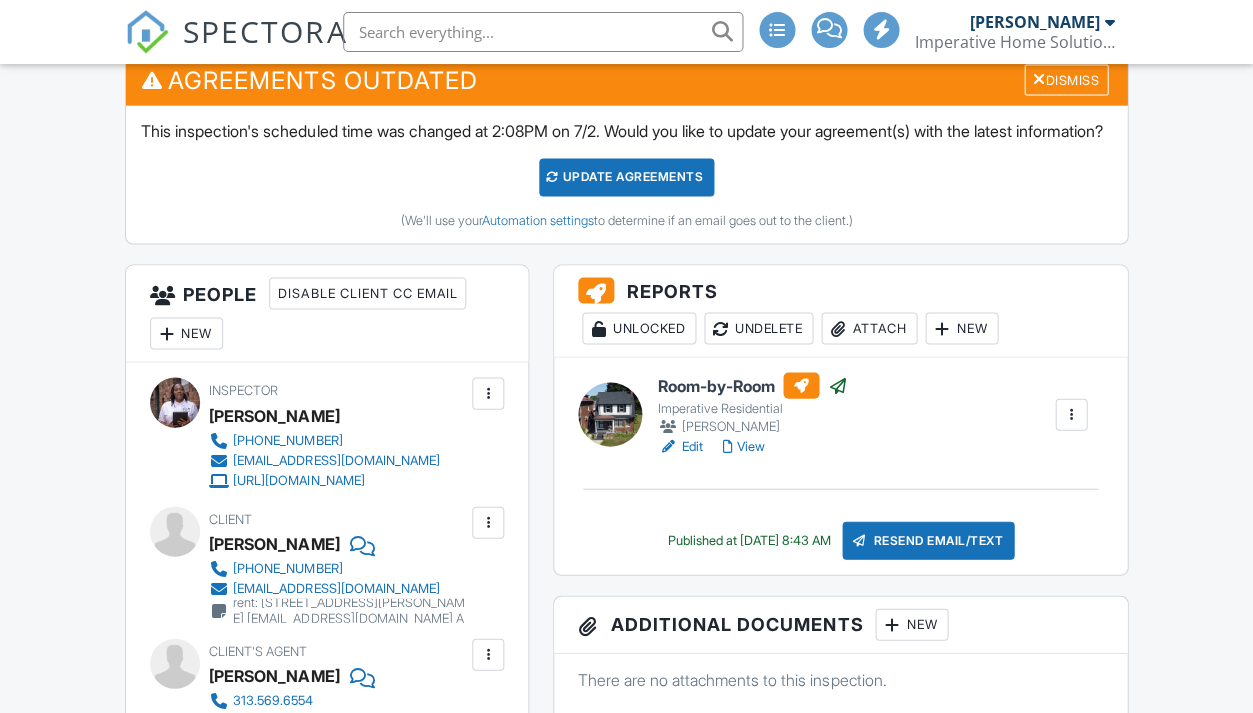 scroll, scrollTop: 0, scrollLeft: 0, axis: both 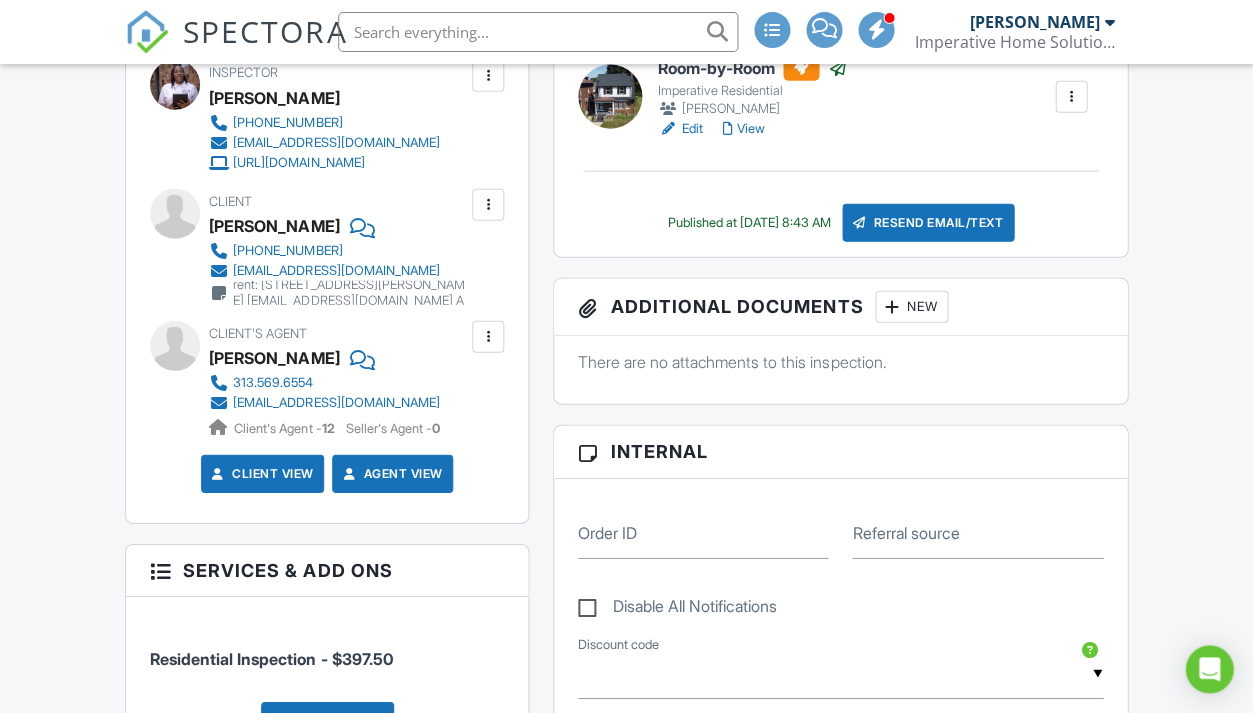 click on "Resend Email/Text" at bounding box center (928, 223) 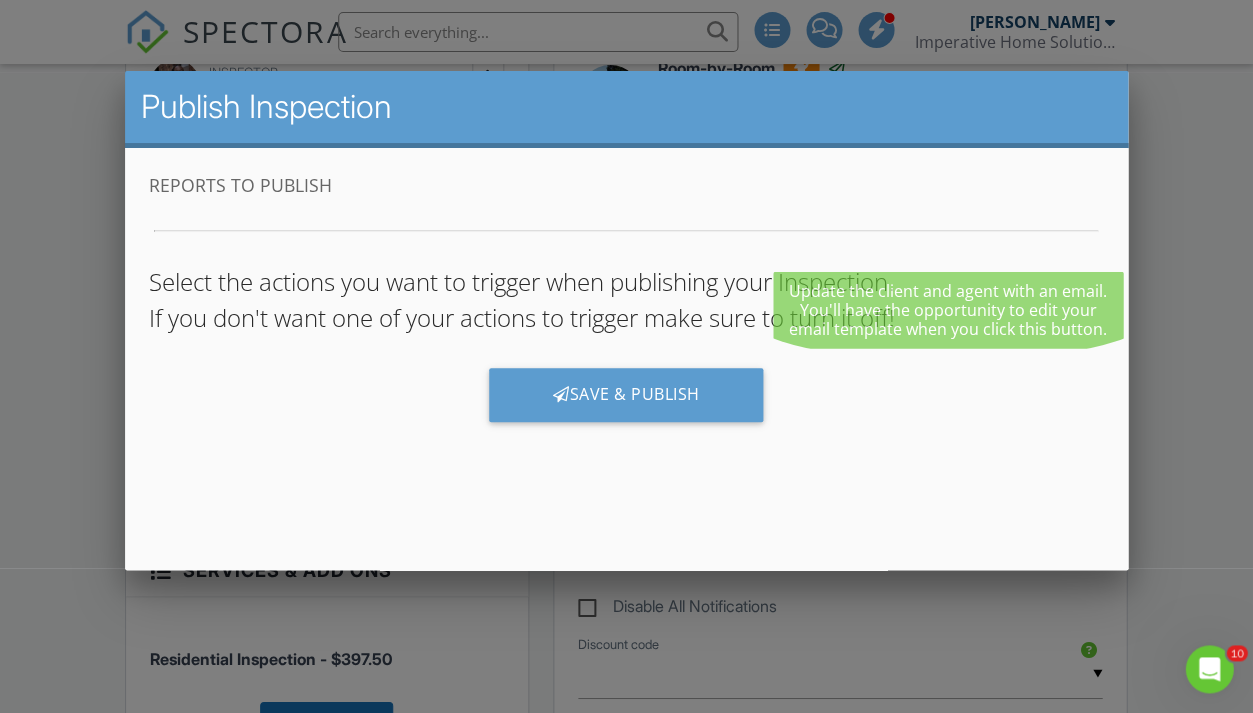 scroll, scrollTop: 0, scrollLeft: 0, axis: both 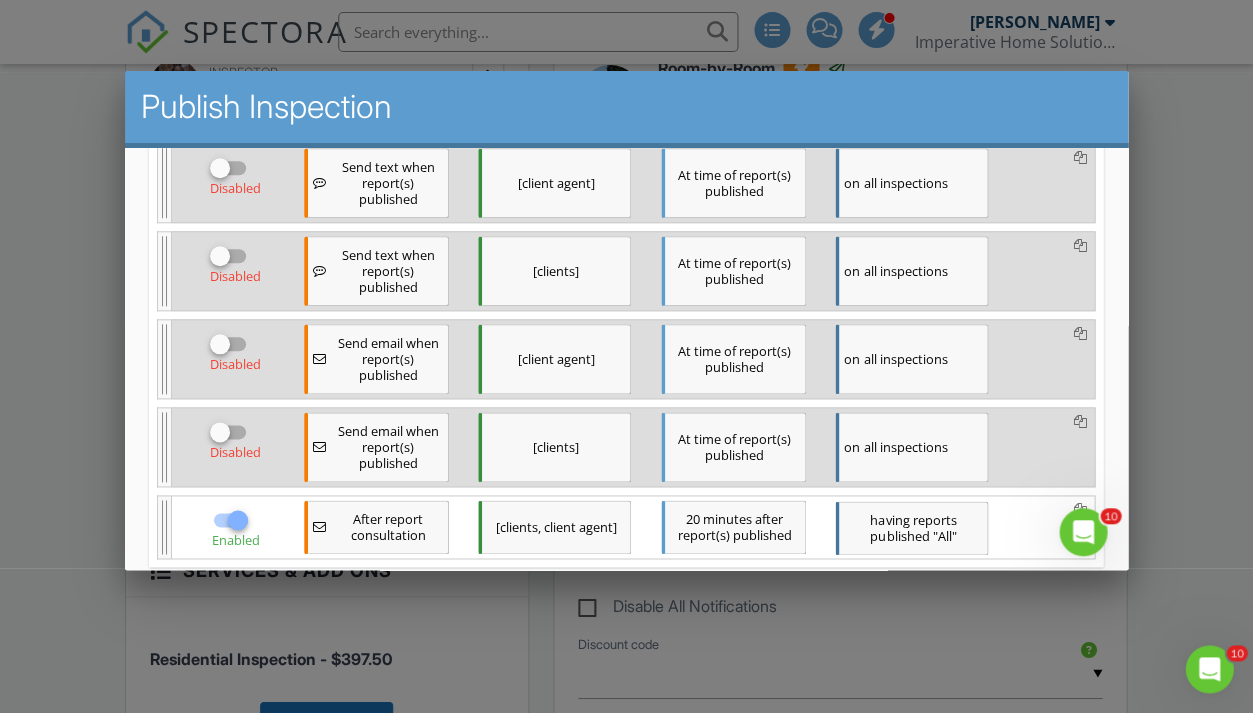 click at bounding box center [220, 168] 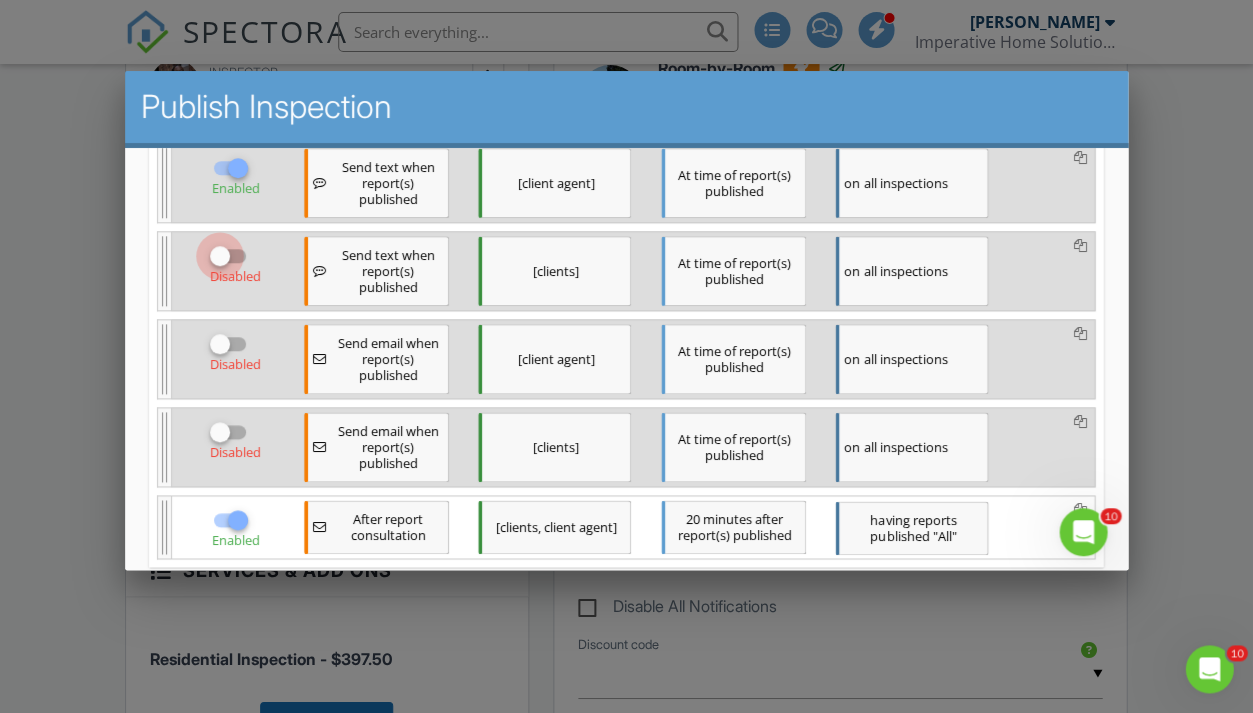 click at bounding box center [220, 256] 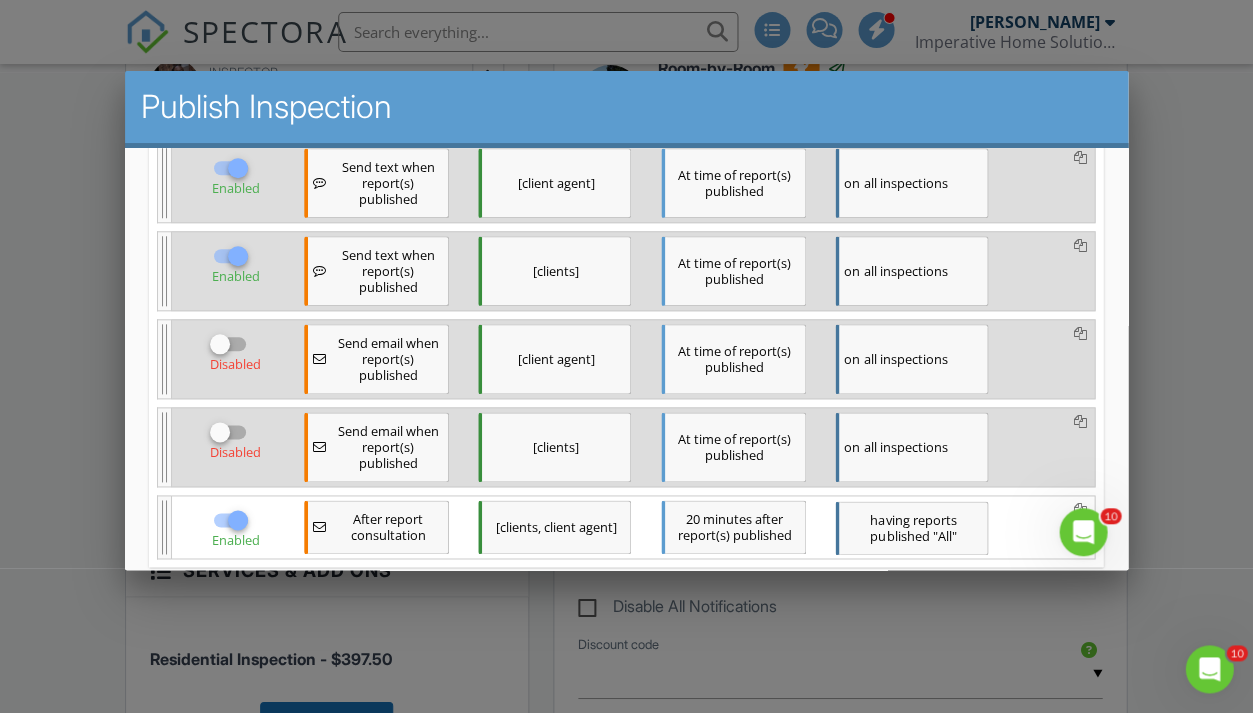 click at bounding box center (220, 344) 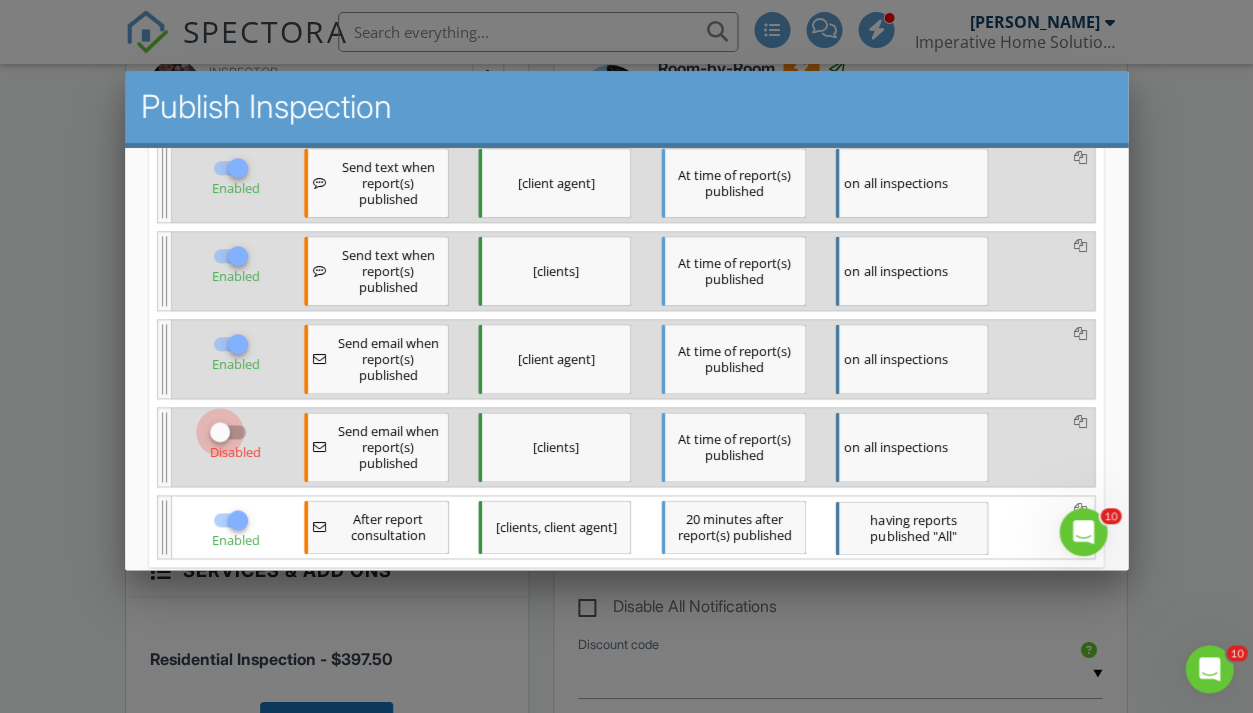click at bounding box center (220, 432) 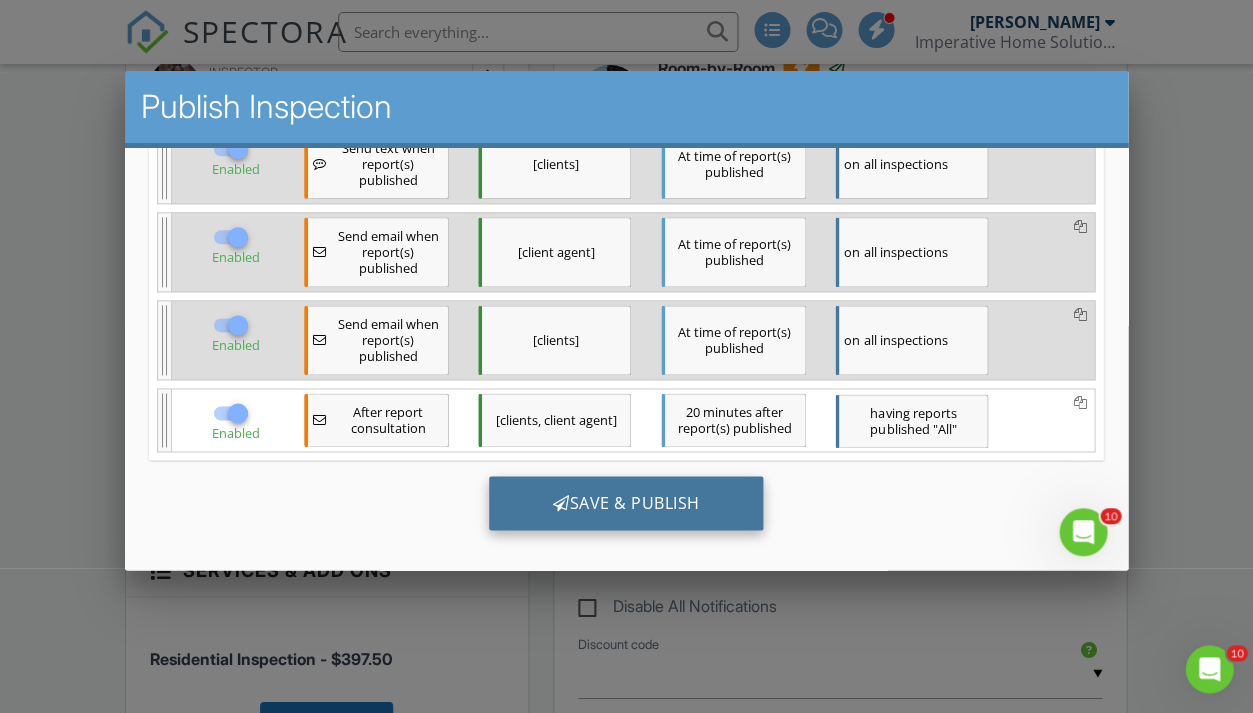 scroll, scrollTop: 435, scrollLeft: 0, axis: vertical 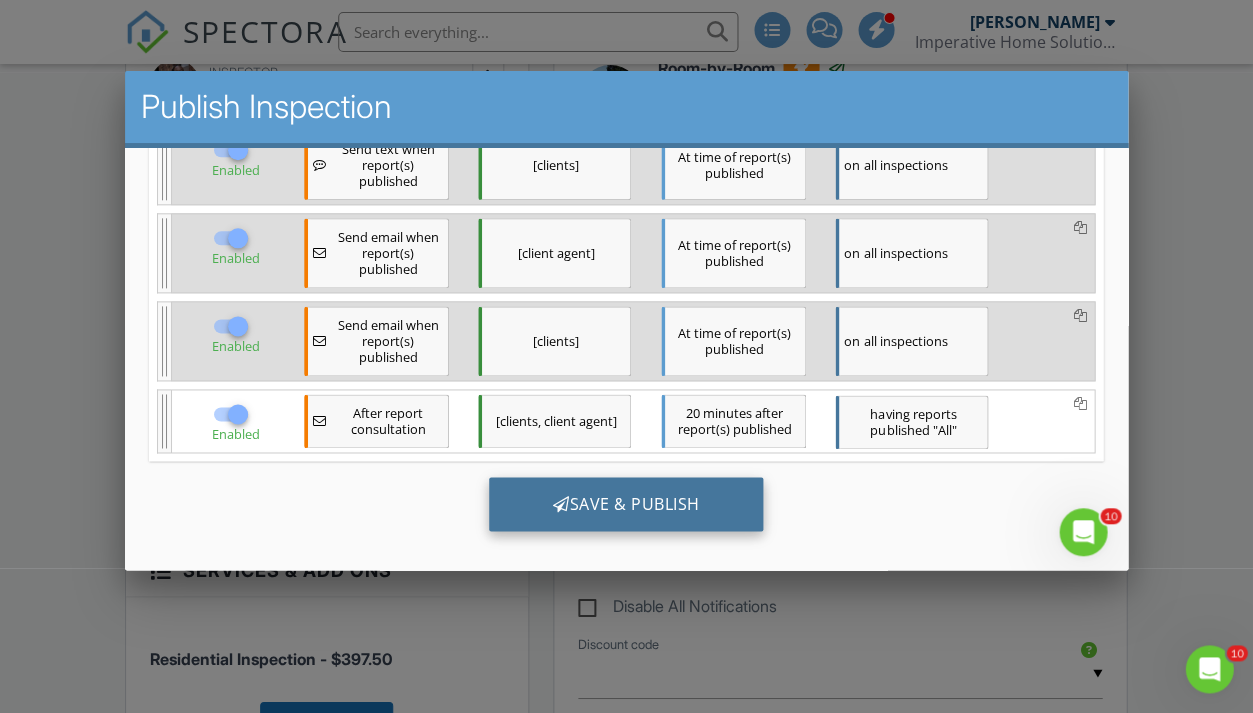 click on "Save & Publish" at bounding box center [626, 504] 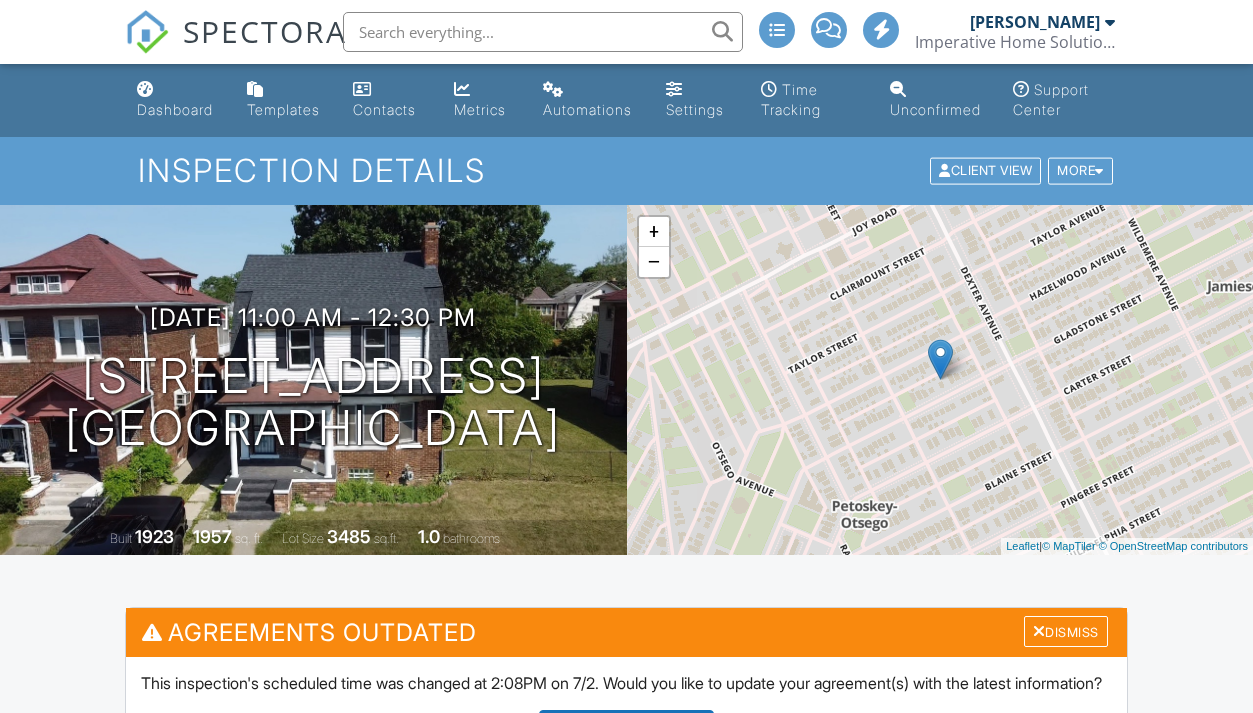 scroll, scrollTop: 0, scrollLeft: 0, axis: both 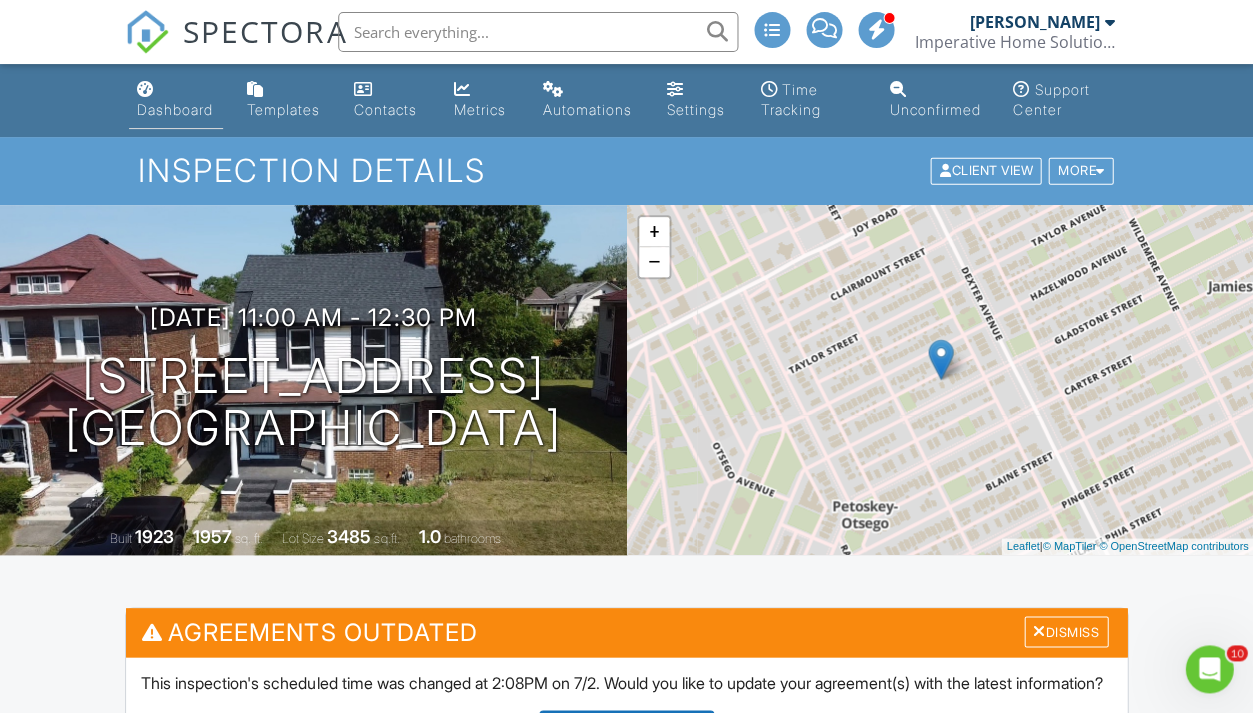 click at bounding box center (145, 89) 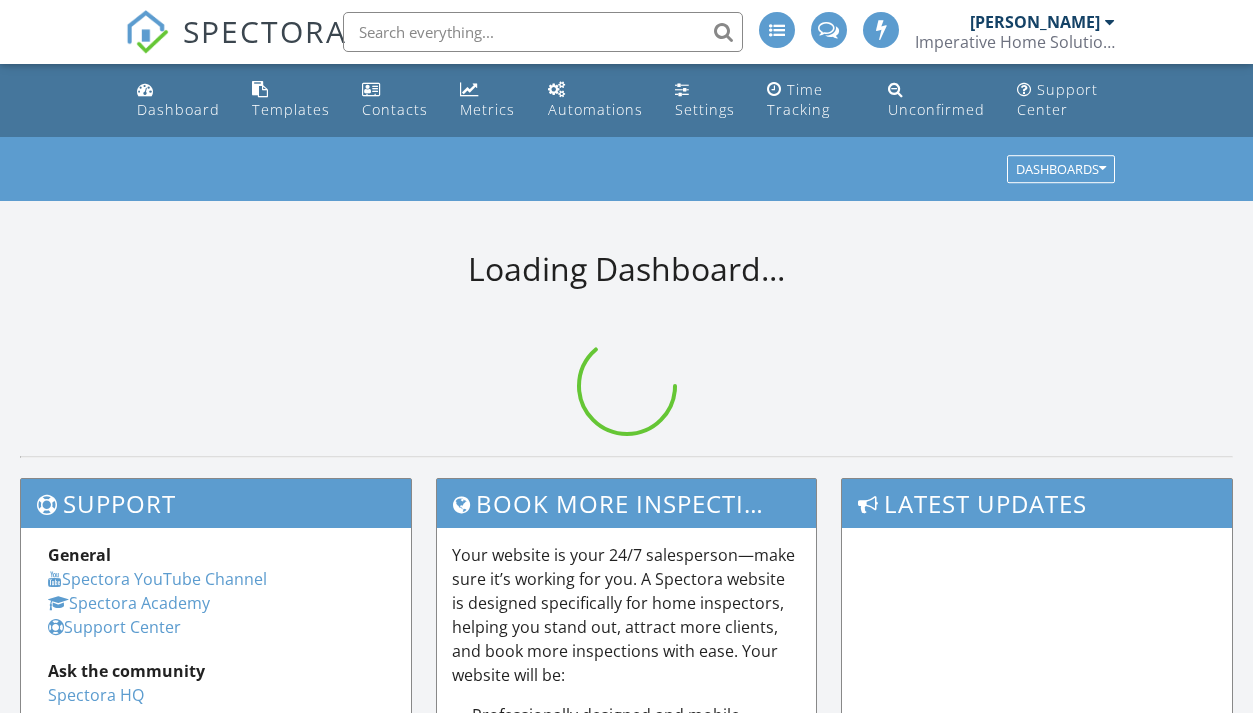 scroll, scrollTop: 0, scrollLeft: 0, axis: both 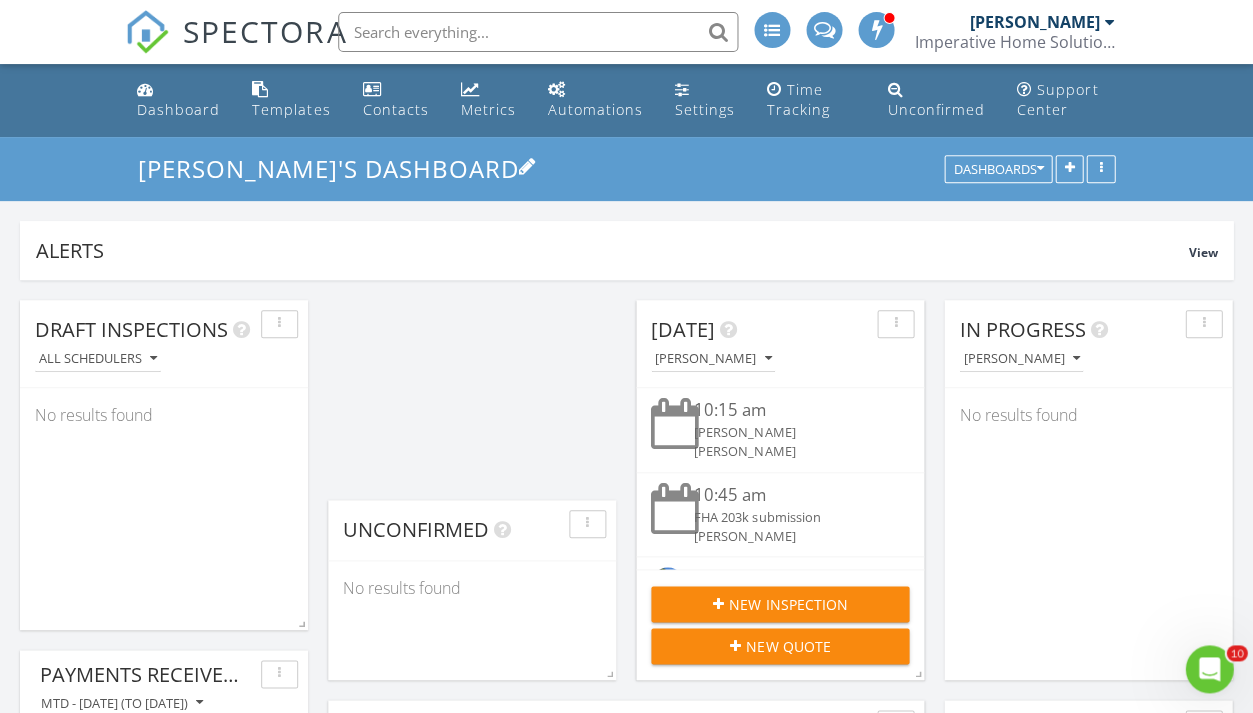 click on "Tiffany's  Dashboard" at bounding box center (626, 168) 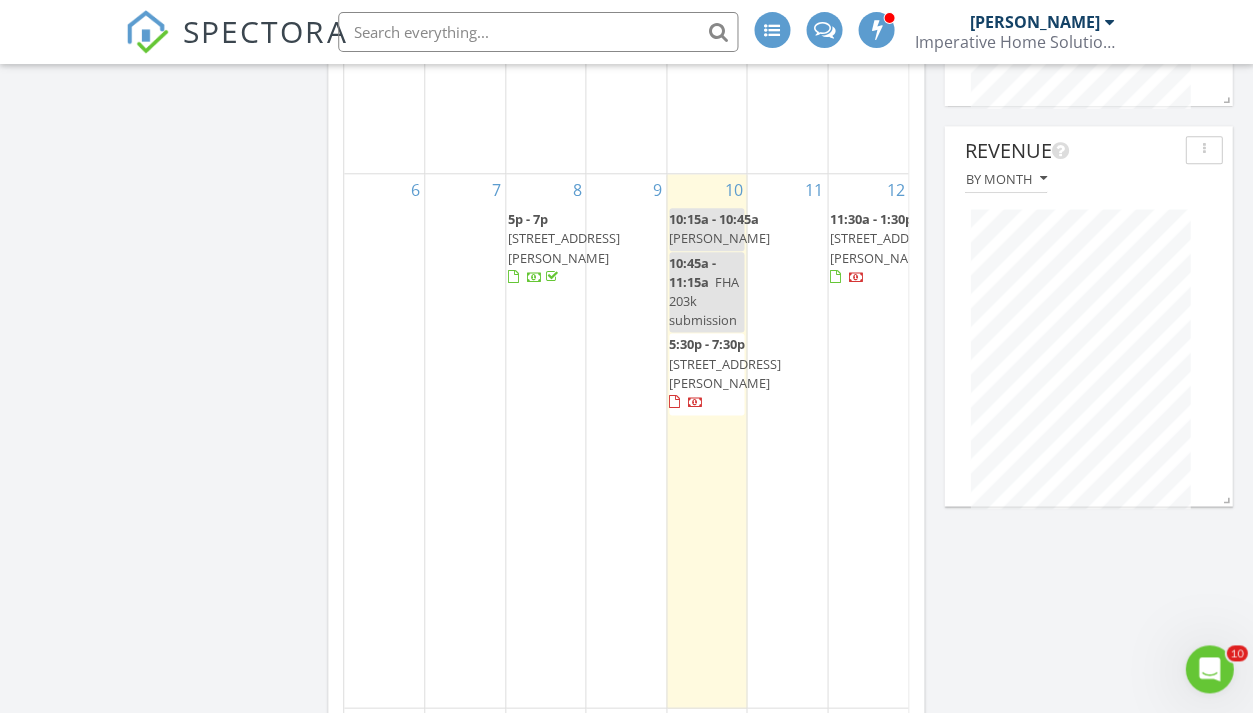 scroll, scrollTop: 1780, scrollLeft: 0, axis: vertical 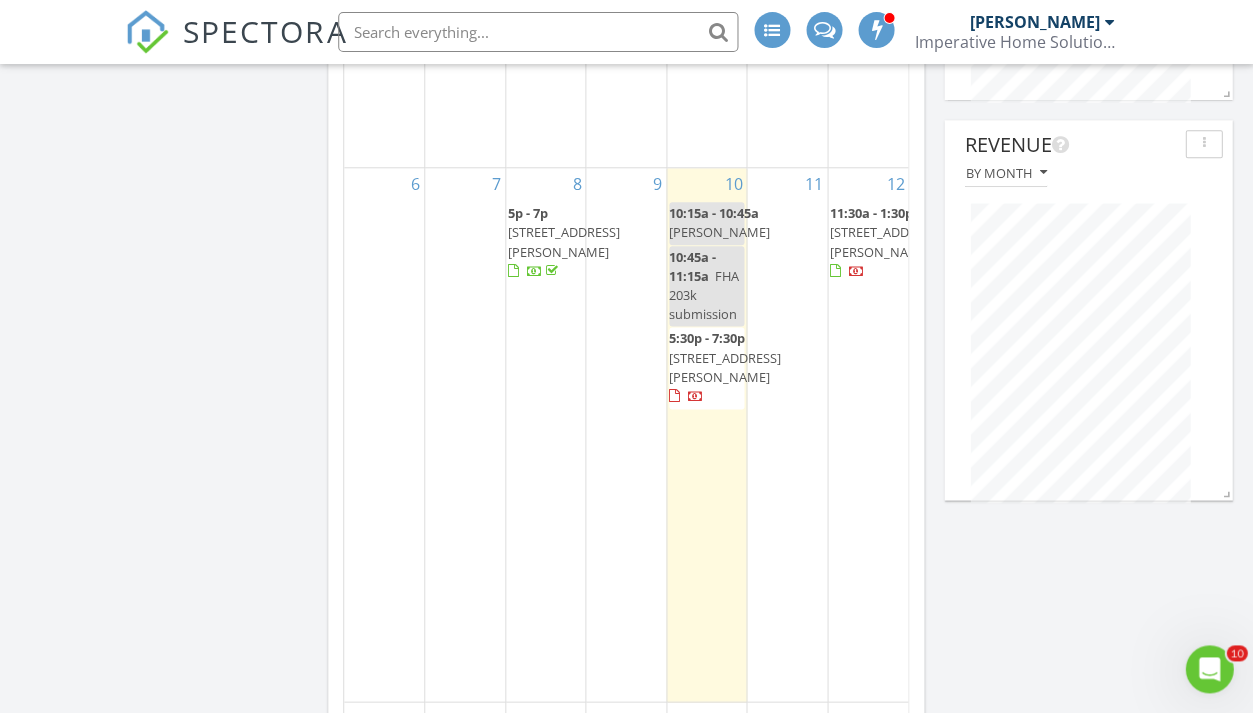 click on "Today
Tiffany Williams
10:15 am
Jessica Potts
Tiffany Williams
10:45 am
FHA 203k submission
Tiffany Williams
5:30 pm
26002 Joy Rd, REDFORD, MI 48239
Tiffany Williams
21 minutes drive time   11.2 miles       New Inspection     New Quote         Map               1 + − West 10 Mile Road, Telegraph Road 18.0 km, 21 min Head south 80 m Turn right onto Northwestern Highway 150 m Turn left onto Lahser Road 1.5 km Turn right onto West 10 Mile Road 2 km Turn right 25 m Make a sharp right onto Telegraph Road (US 24) 9 km Keep left onto Telegraph Road (US 24) 3.5 km Turn right onto Joy Road 2 km You have arrived at your destination, on the right 0 m Southfield Freeway, Beech Daly Road 23.5 km, 23 min Head south 80 m Turn right onto Northwestern Highway 150 m 90 m 150 m 250 m 8 km" at bounding box center (626, 1060) 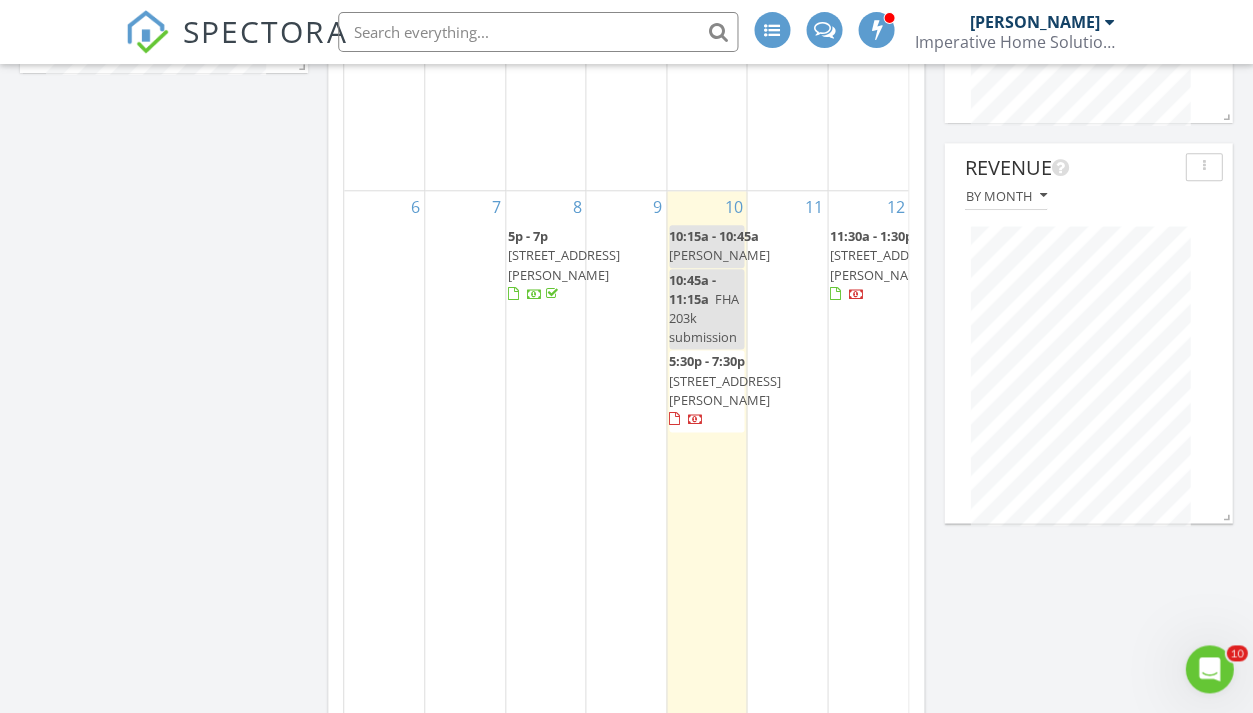 scroll, scrollTop: 1742, scrollLeft: 0, axis: vertical 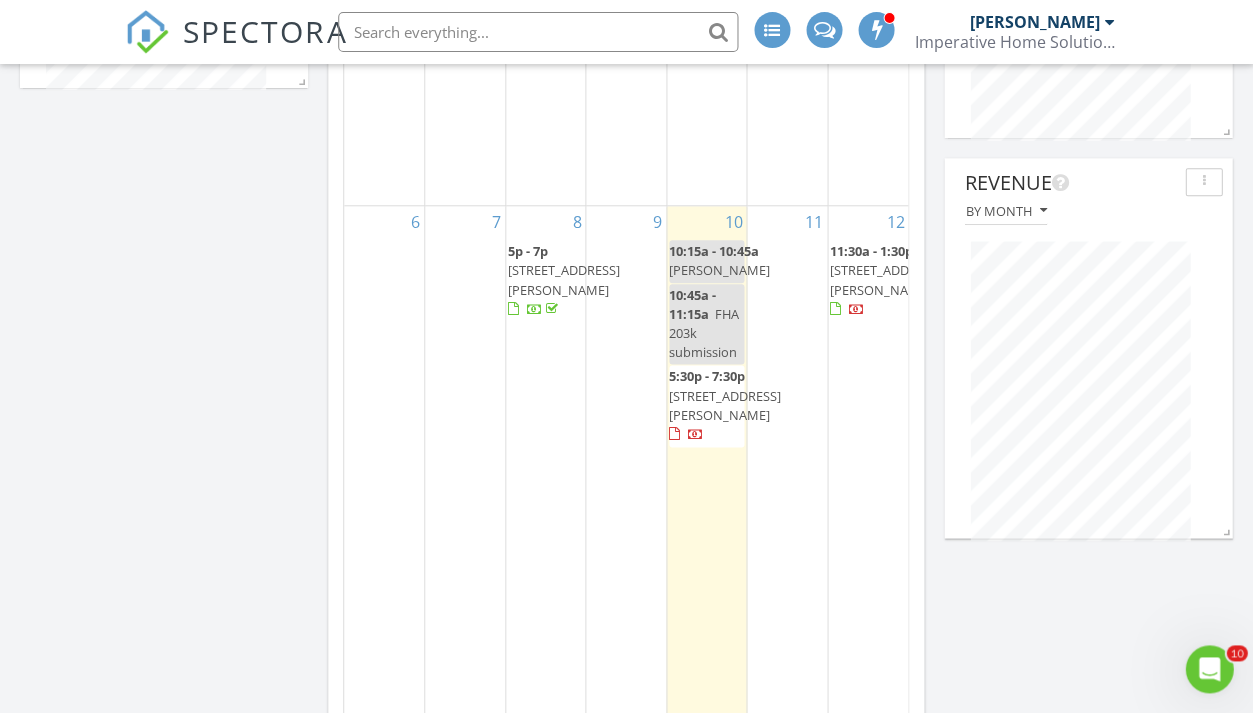 click on "Today
Tiffany Williams
10:15 am
Jessica Potts
Tiffany Williams
10:45 am
FHA 203k submission
Tiffany Williams
5:30 pm
26002 Joy Rd, REDFORD, MI 48239
Tiffany Williams
21 minutes drive time   11.2 miles       New Inspection     New Quote         Map               1 + − West 10 Mile Road, Telegraph Road 18.0 km, 21 min Head south 80 m Turn right onto Northwestern Highway 150 m Turn left onto Lahser Road 1.5 km Turn right onto West 10 Mile Road 2 km Turn right 25 m Make a sharp right onto Telegraph Road (US 24) 9 km Keep left onto Telegraph Road (US 24) 3.5 km Turn right onto Joy Road 2 km You have arrived at your destination, on the right 0 m Southfield Freeway, Beech Daly Road 23.5 km, 23 min Head south 80 m Turn right onto Northwestern Highway 150 m 90 m 150 m 250 m 8 km" at bounding box center [626, 1098] 